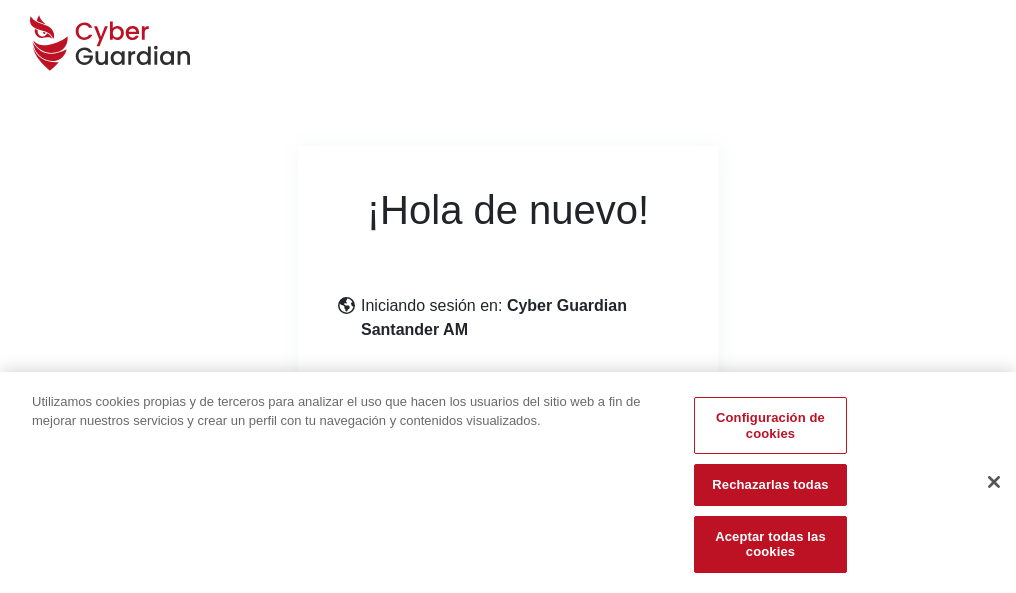 scroll, scrollTop: 245, scrollLeft: 0, axis: vertical 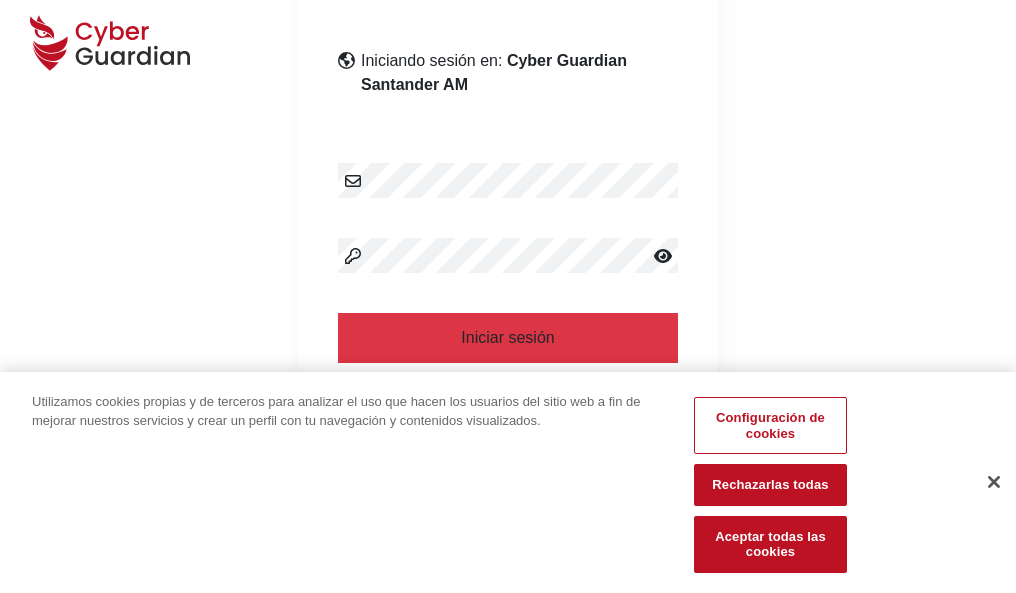 click at bounding box center [994, 482] 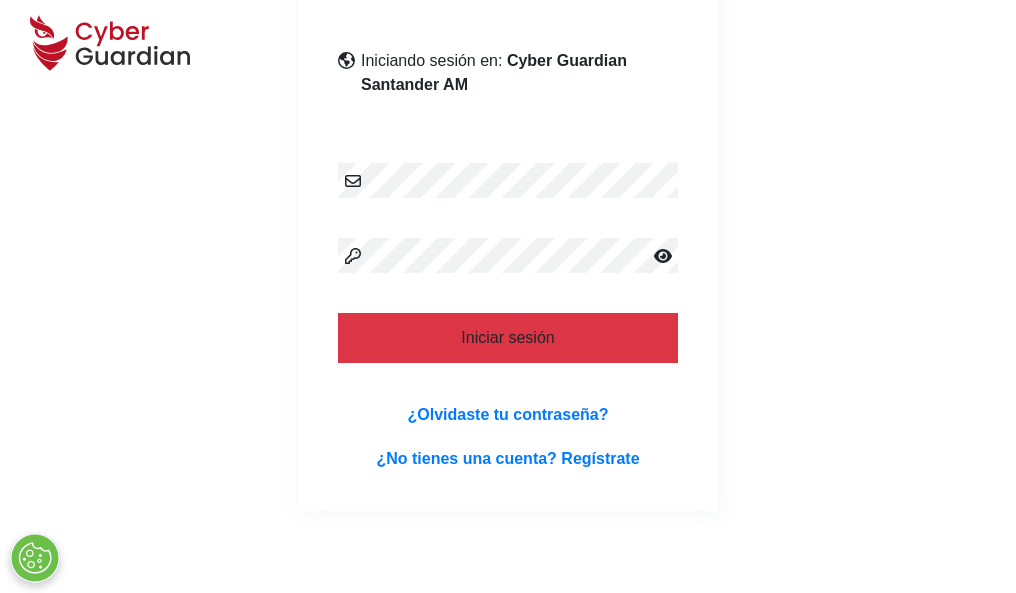 type 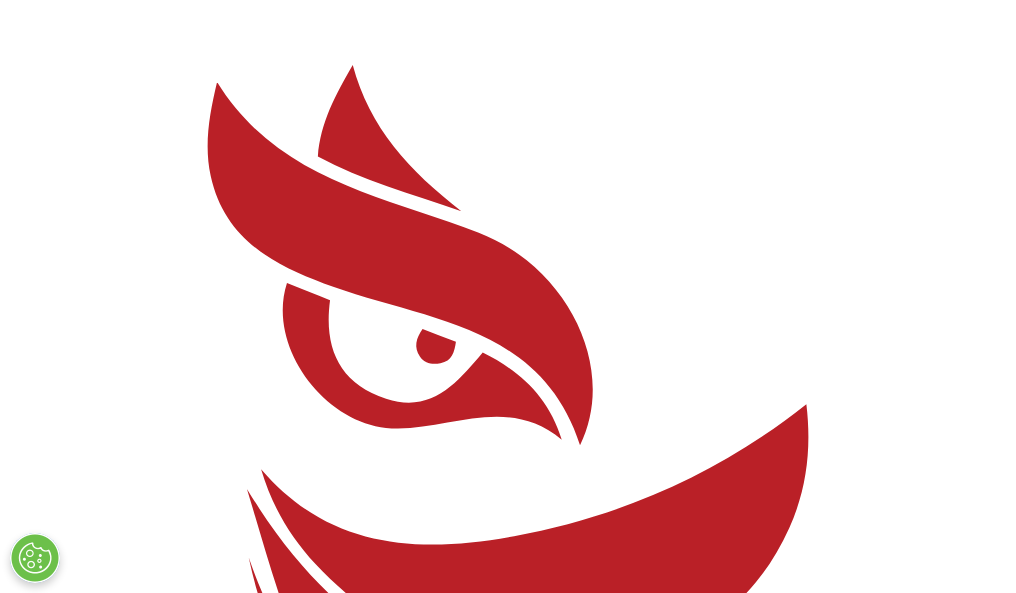scroll, scrollTop: 0, scrollLeft: 0, axis: both 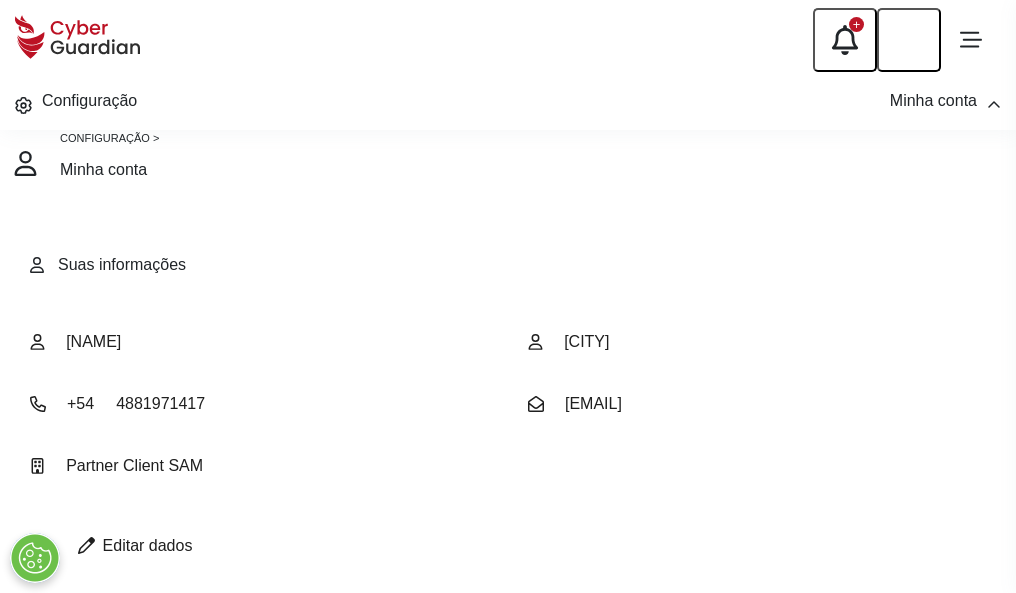 click at bounding box center [86, 545] 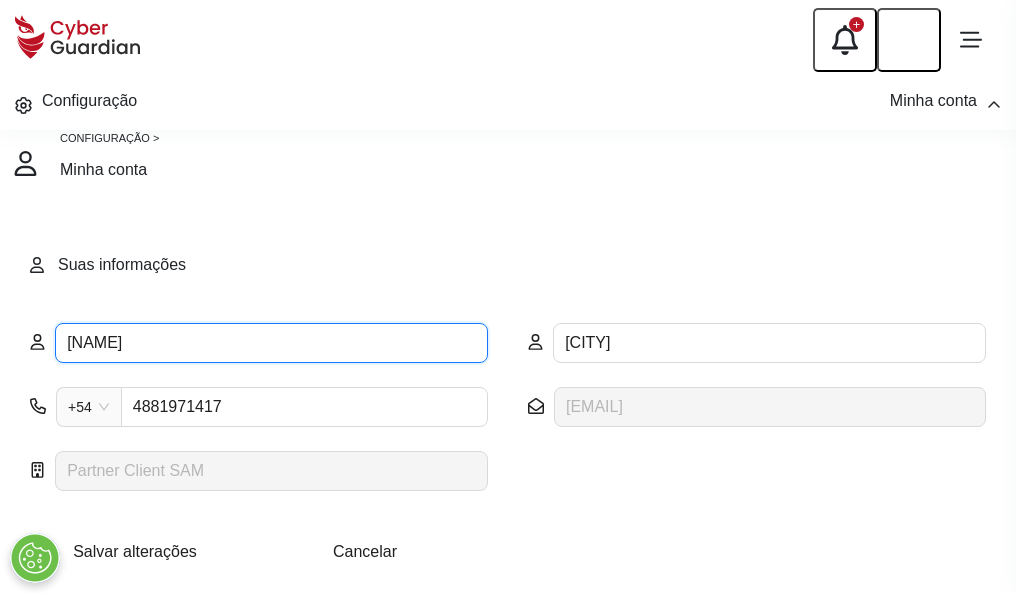 click on "ÁUREA" at bounding box center [271, 343] 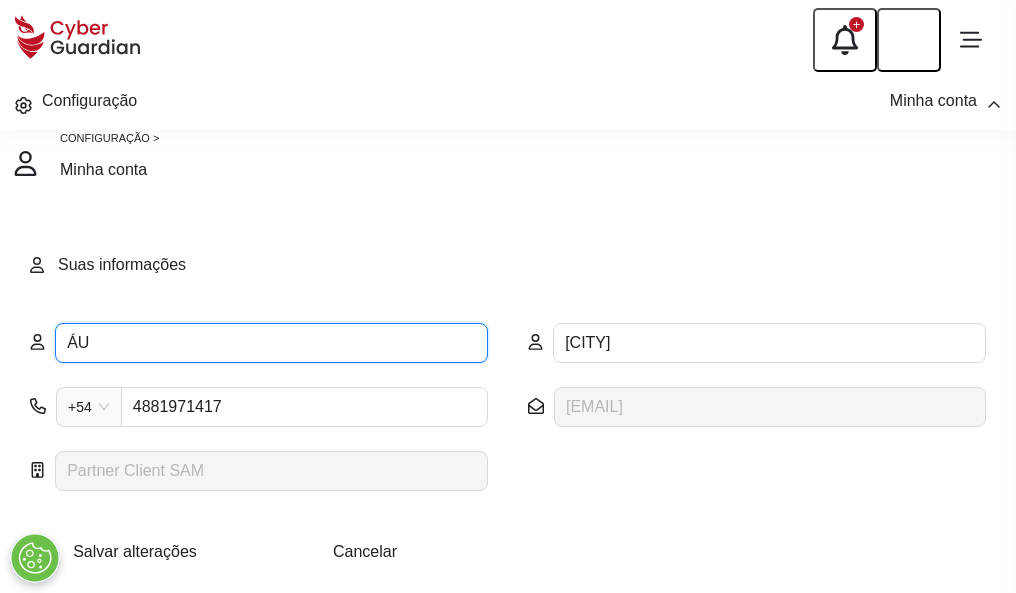 type on "Á" 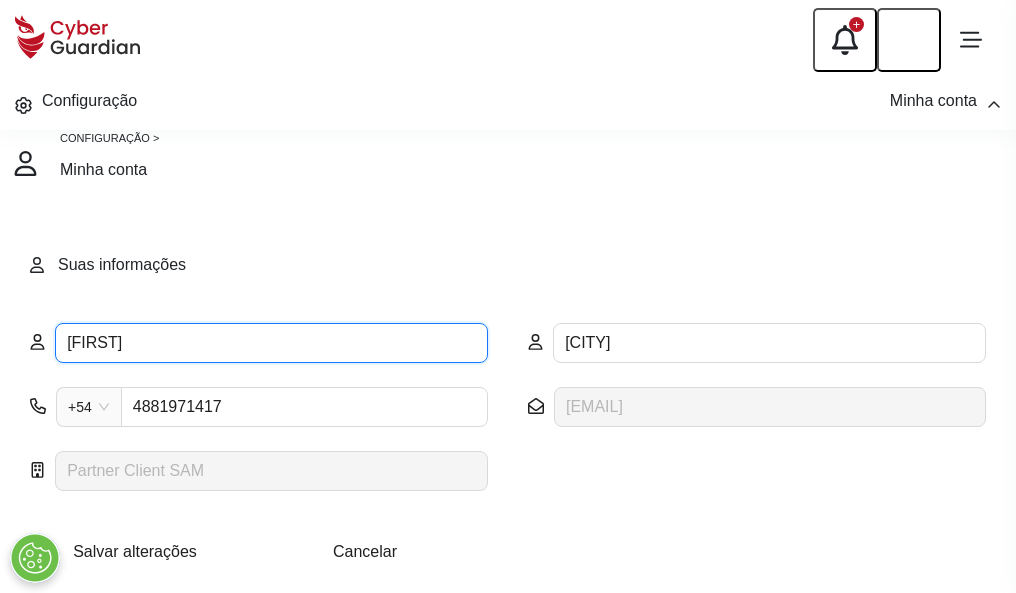 type on "Ruy" 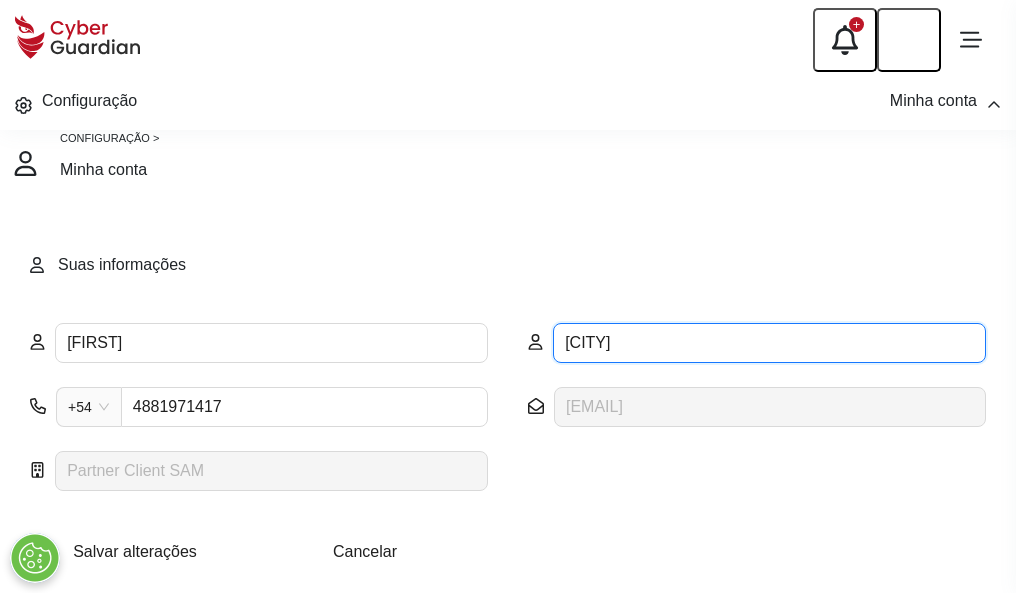 click on "SALINAS" at bounding box center (769, 343) 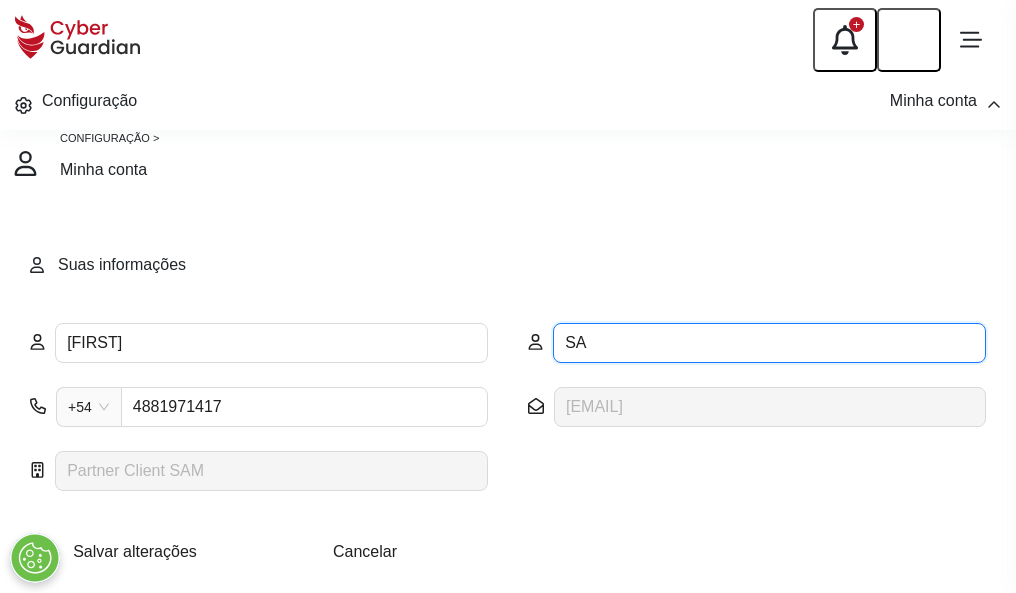 type on "S" 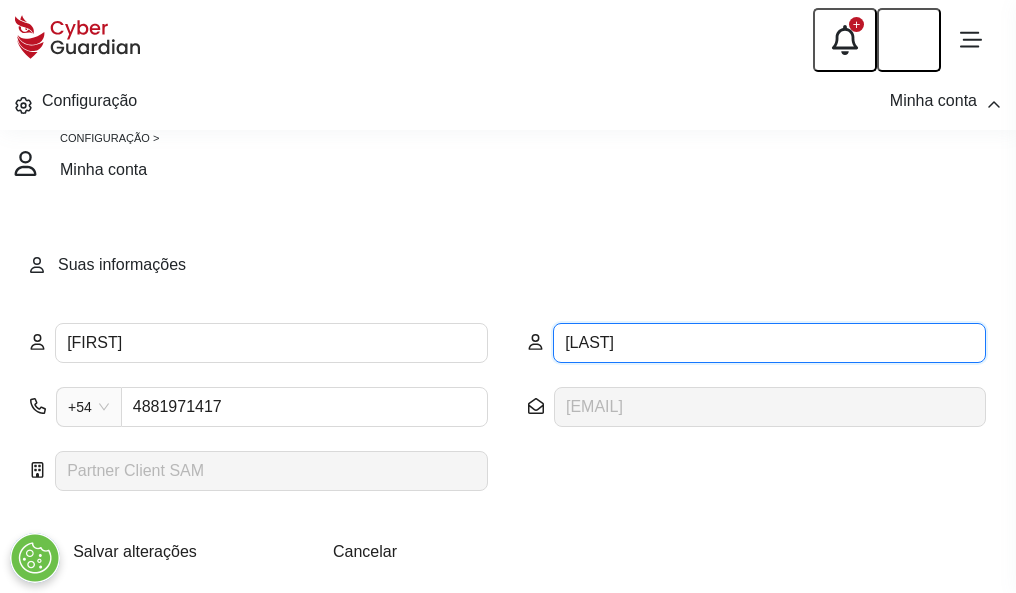 type on "Bayón" 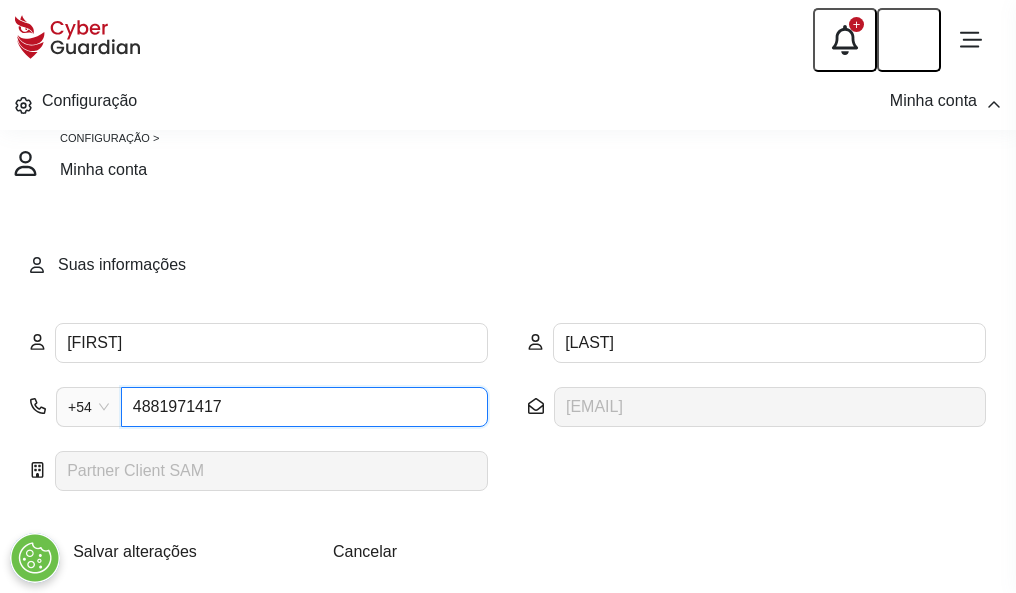 click on "4881971417" at bounding box center [304, 407] 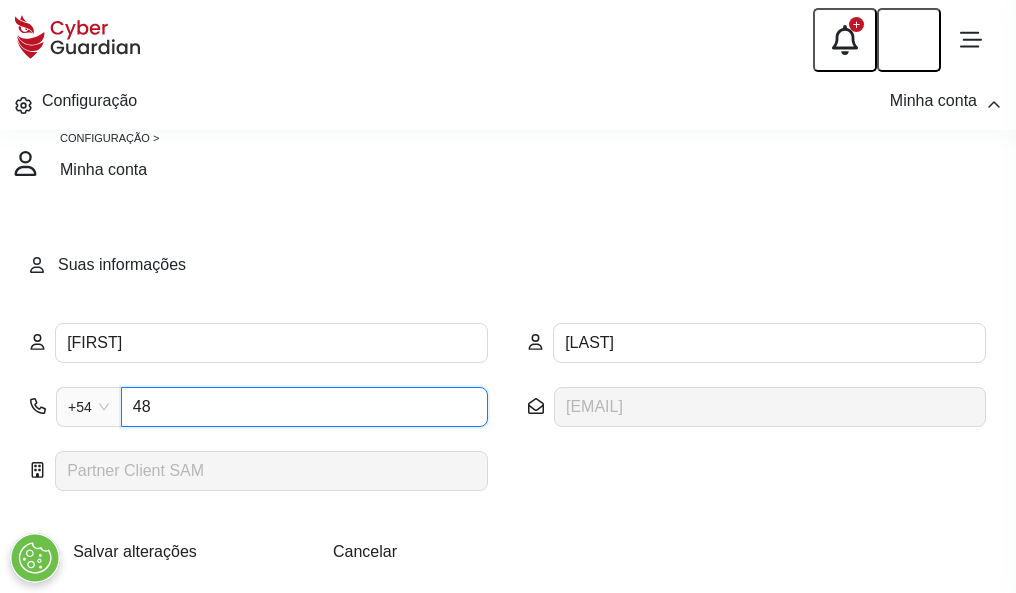 type on "4" 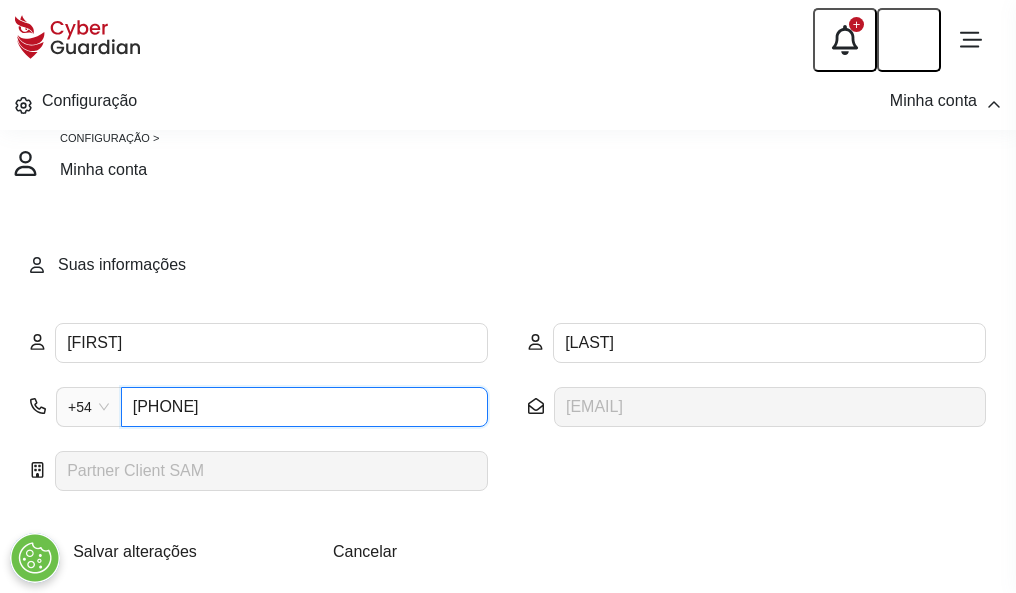 type on "4977968874" 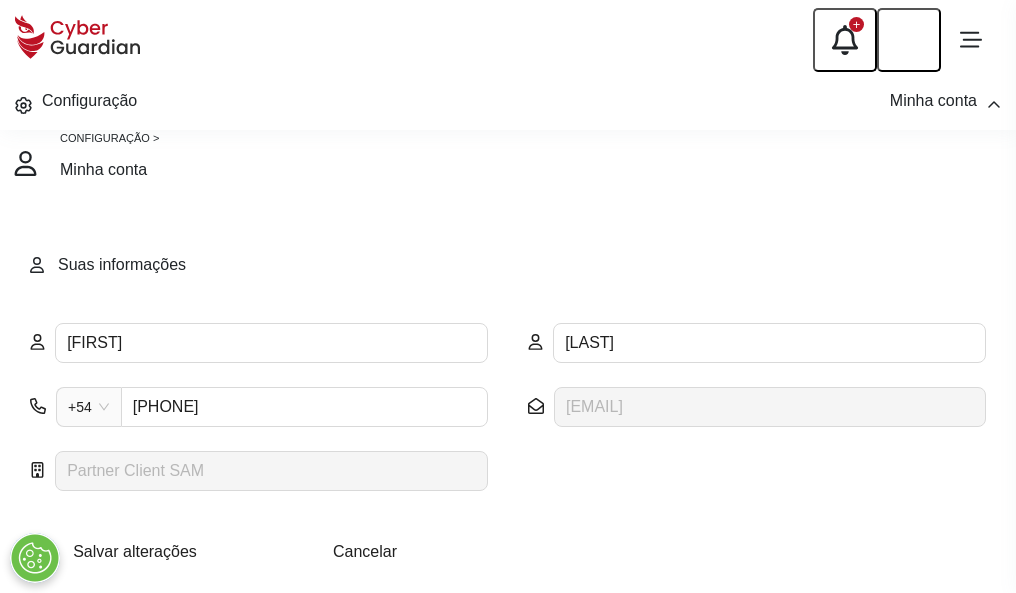 click on "Salvar alterações" at bounding box center (135, 551) 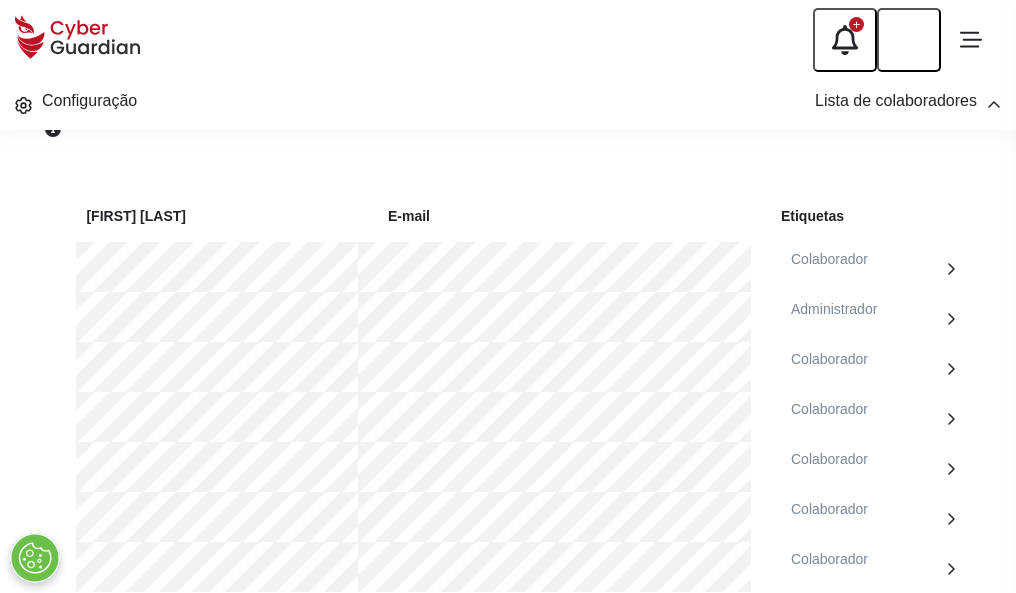 scroll, scrollTop: 856, scrollLeft: 0, axis: vertical 